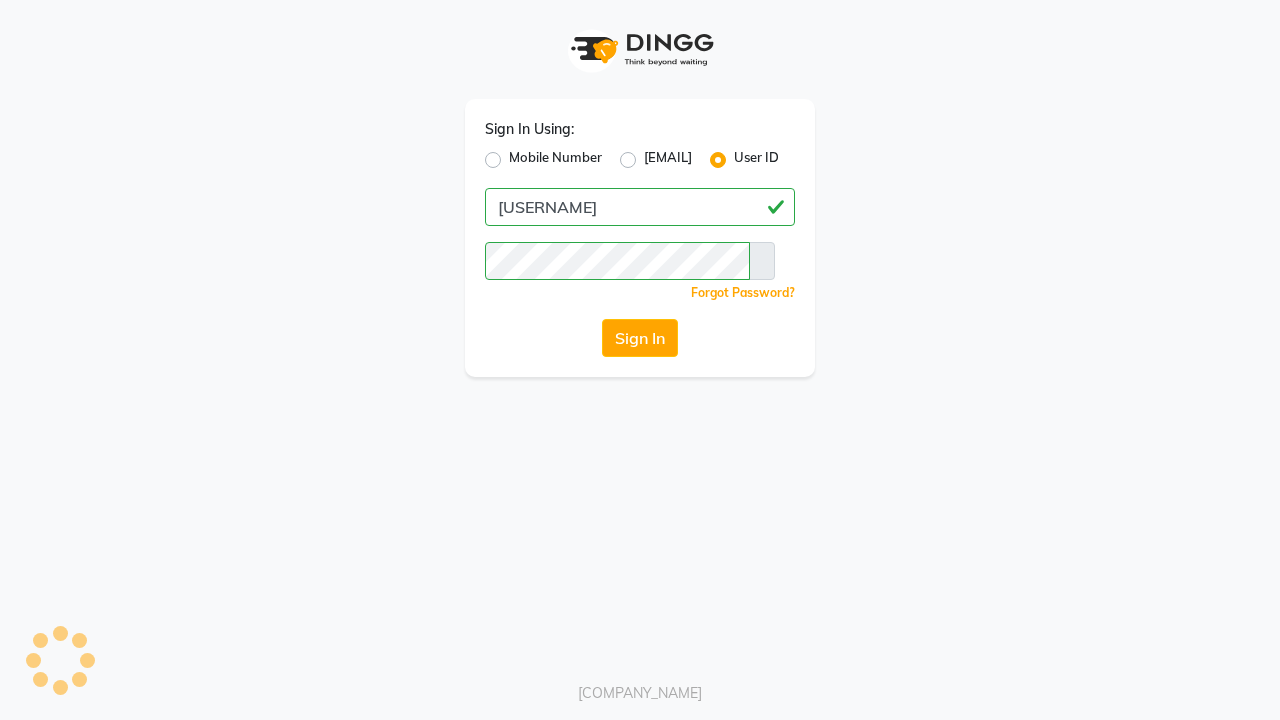 scroll, scrollTop: 0, scrollLeft: 0, axis: both 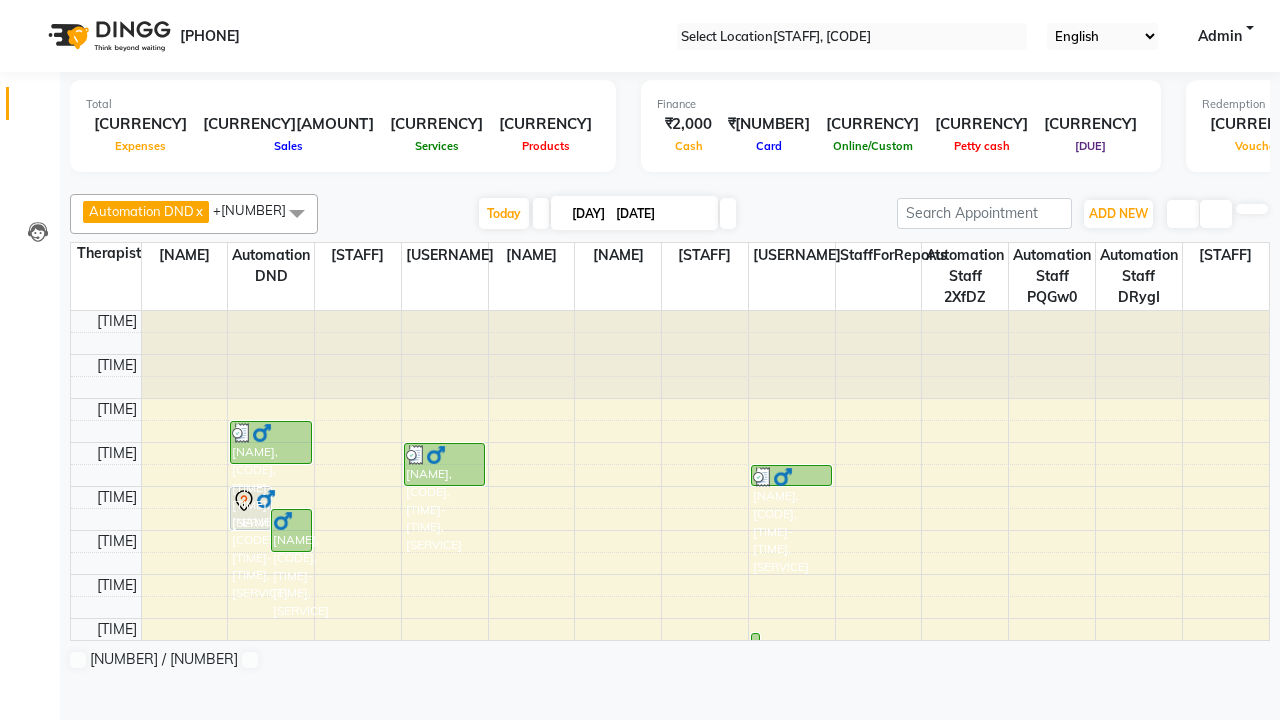 click at bounding box center [31, 8] 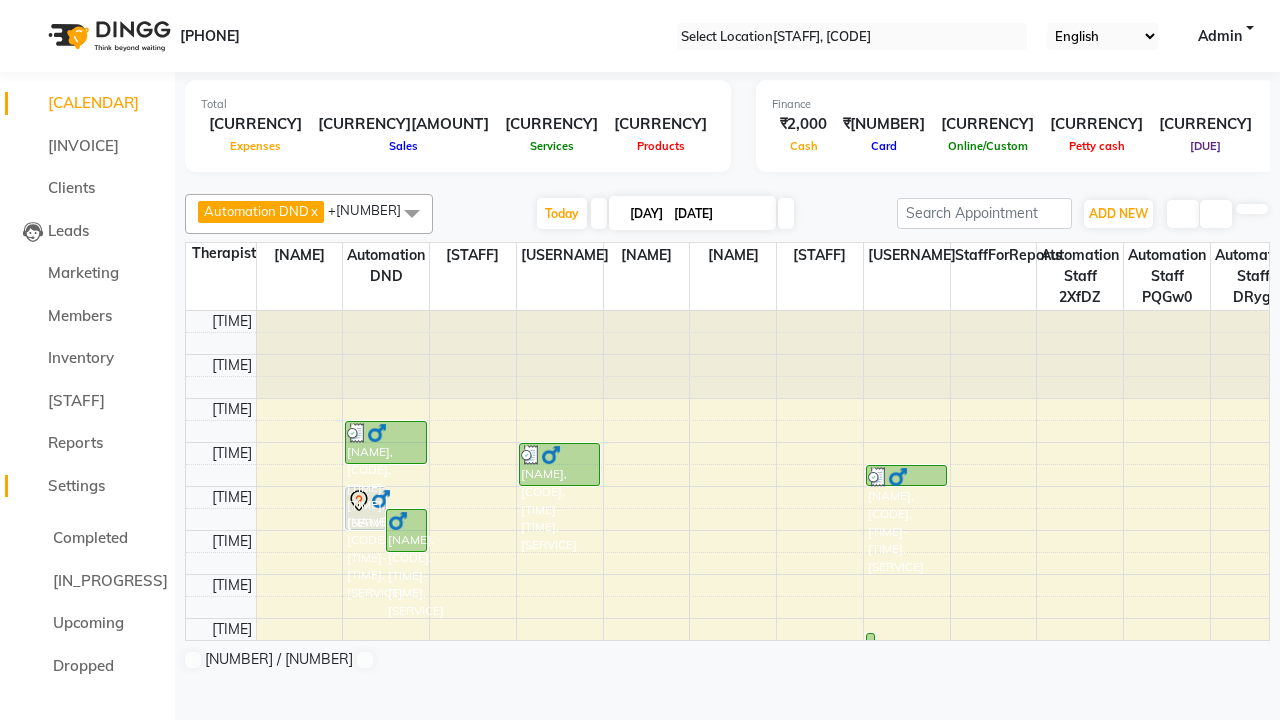 click on "Settings" at bounding box center (76, 485) 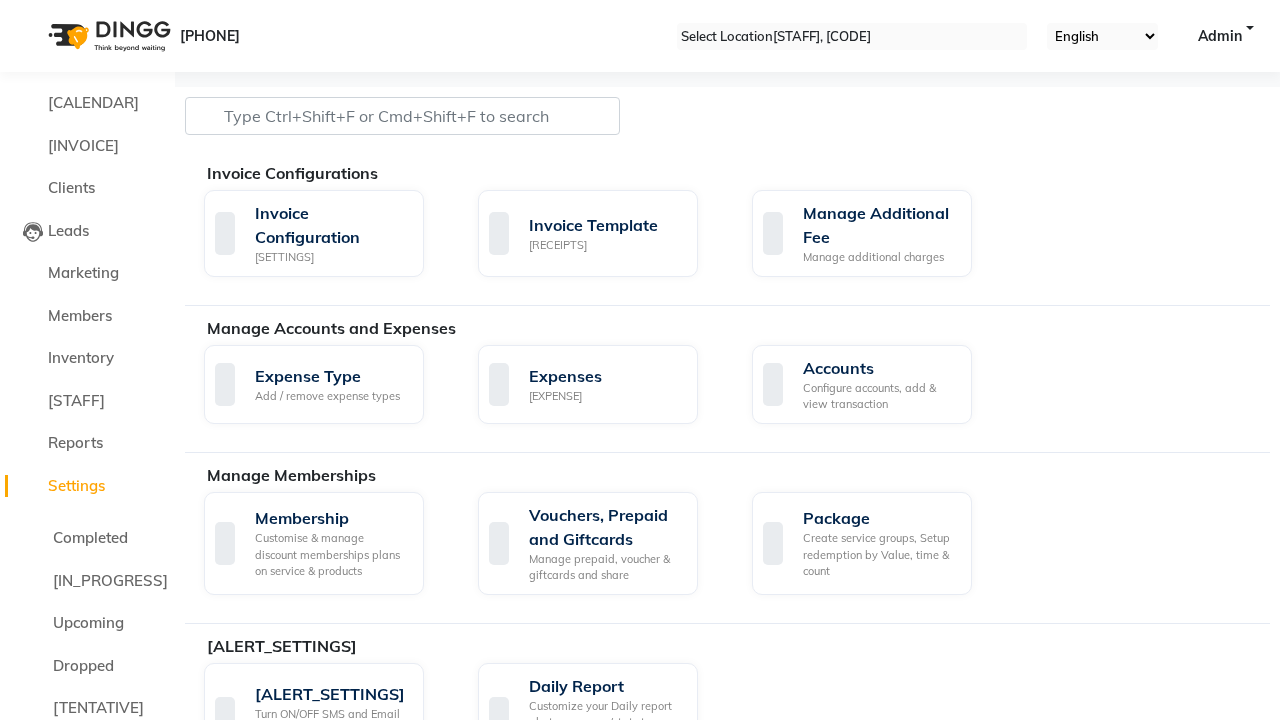 click at bounding box center [31, 8] 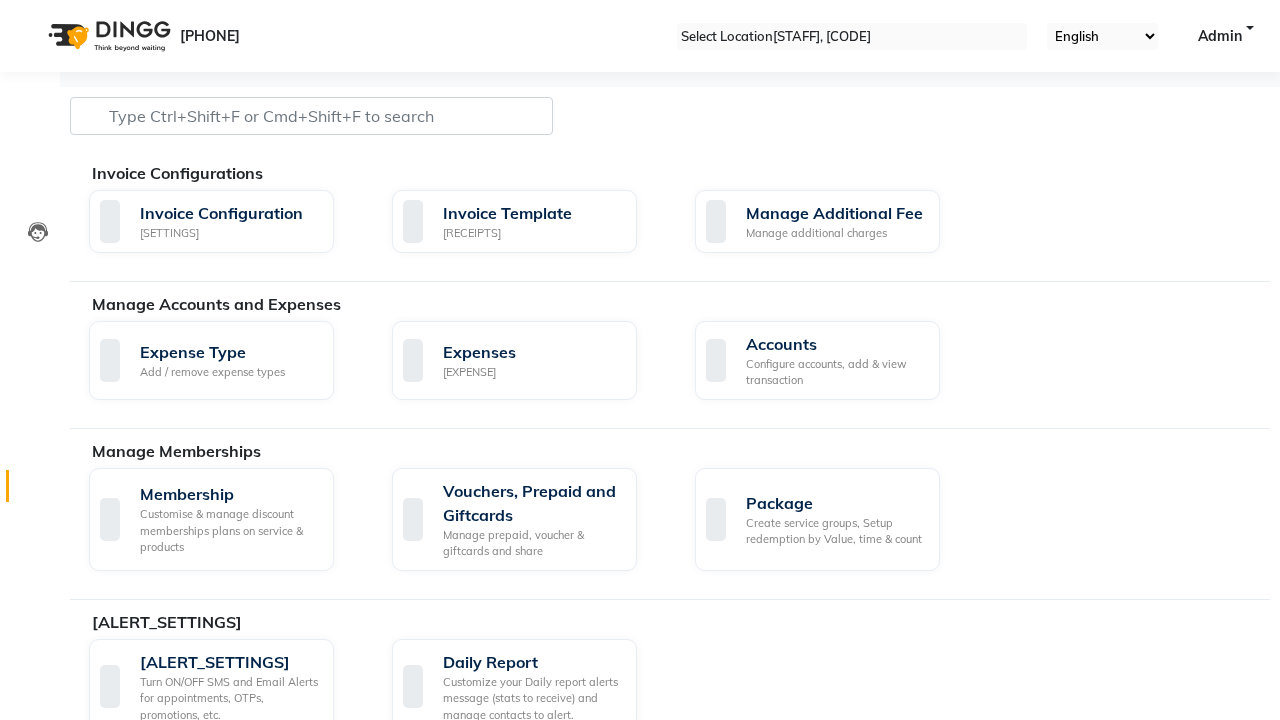 click at bounding box center [38, 491] 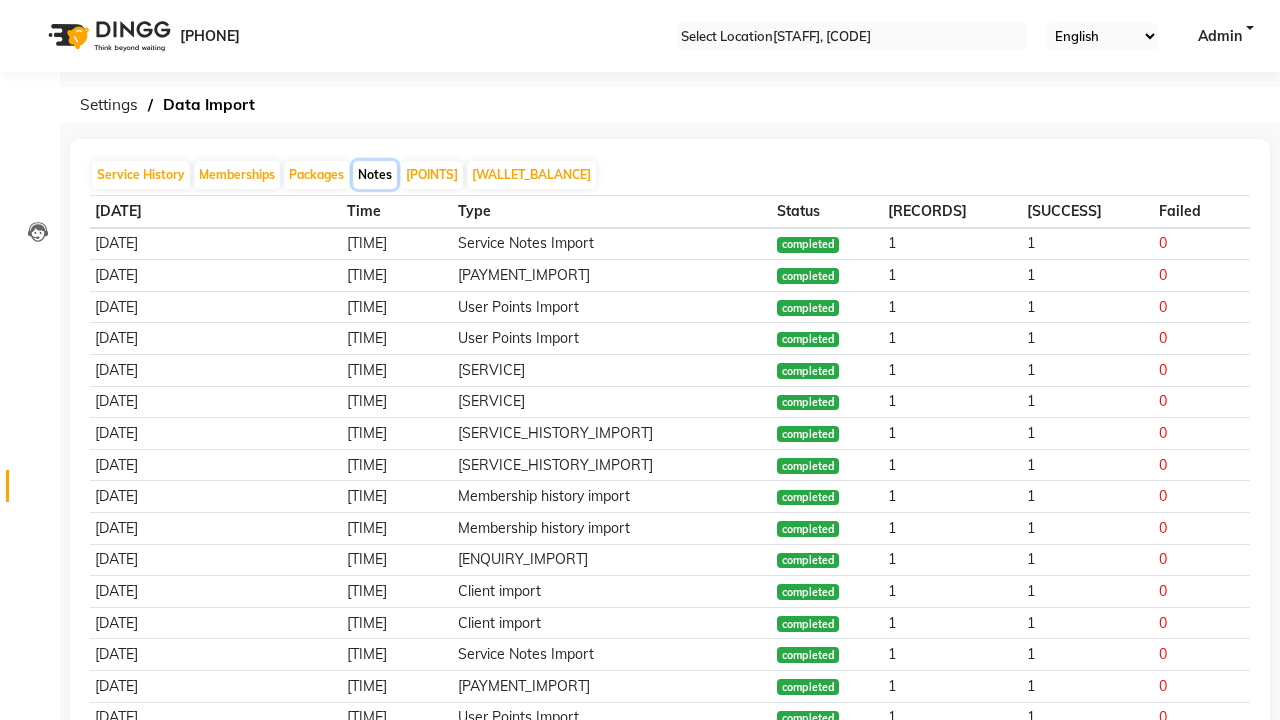 click on "Notes" at bounding box center (375, 175) 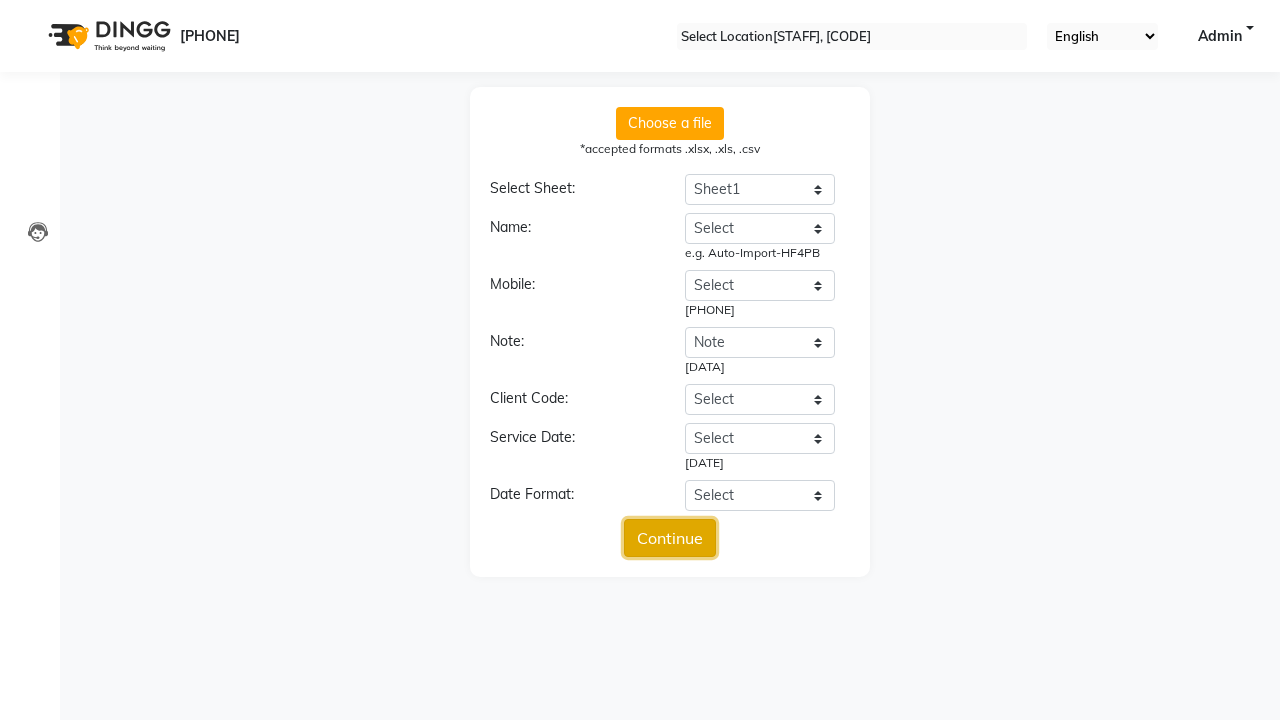 click on "Continue" at bounding box center (670, 538) 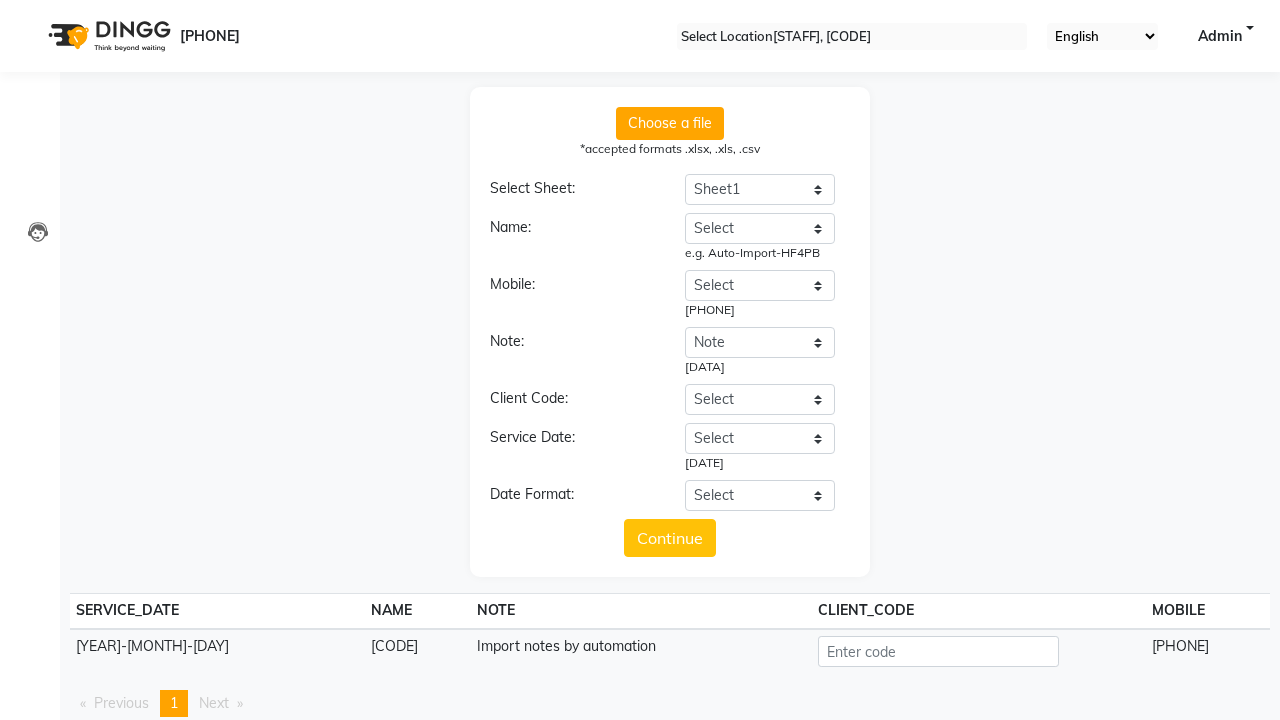 click on "Upload" at bounding box center (670, 752) 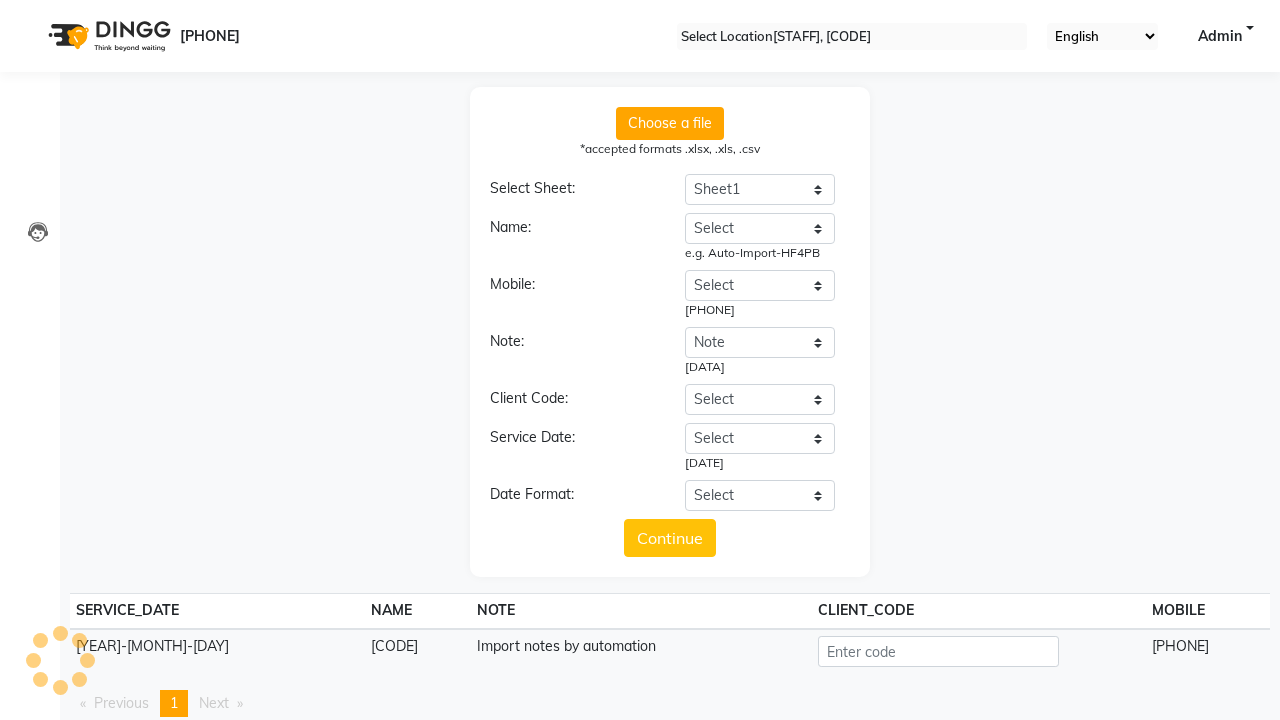 scroll, scrollTop: 97, scrollLeft: 0, axis: vertical 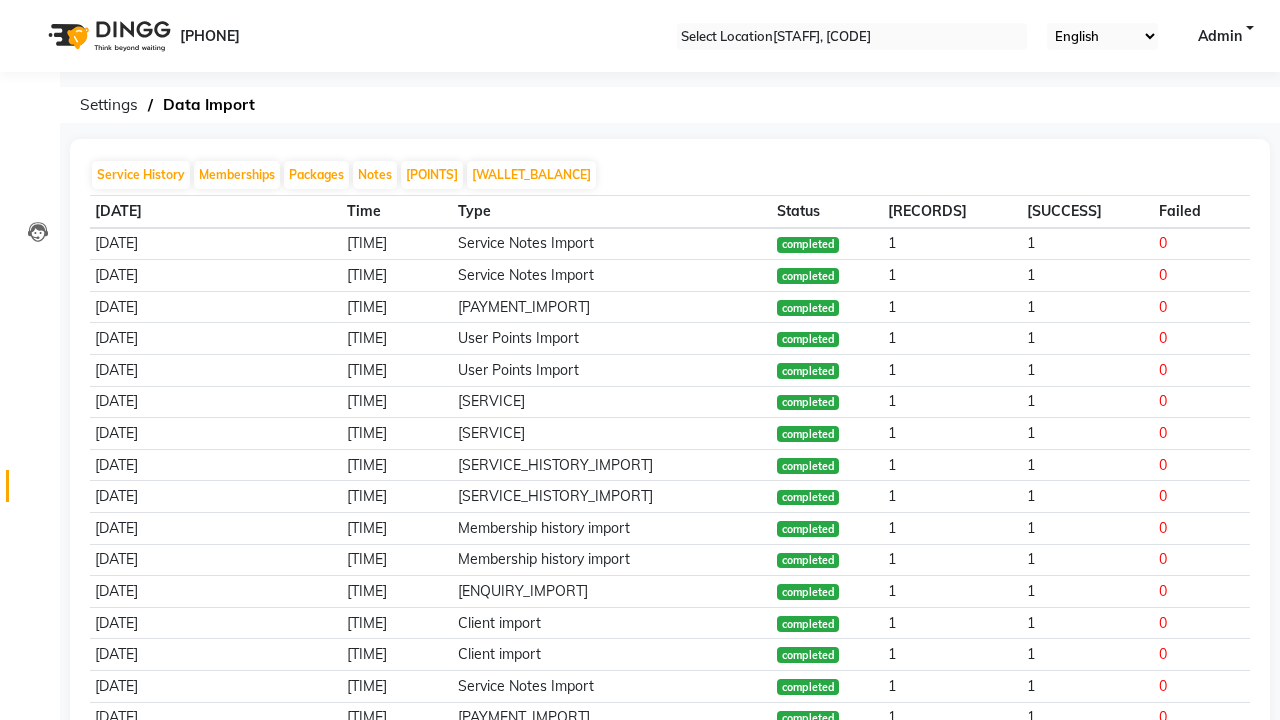 click on "[SERVICE_NOTES_IMPORT]" at bounding box center [640, 31034] 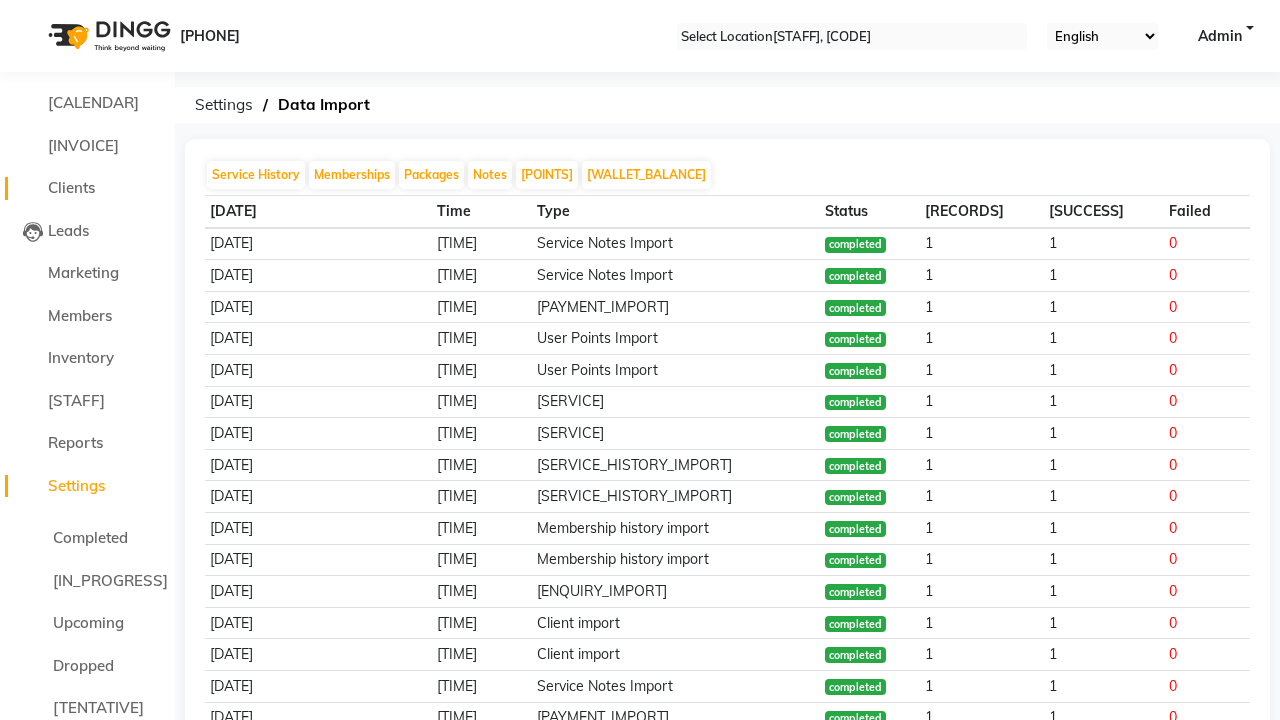 click on "Clients" at bounding box center (71, 187) 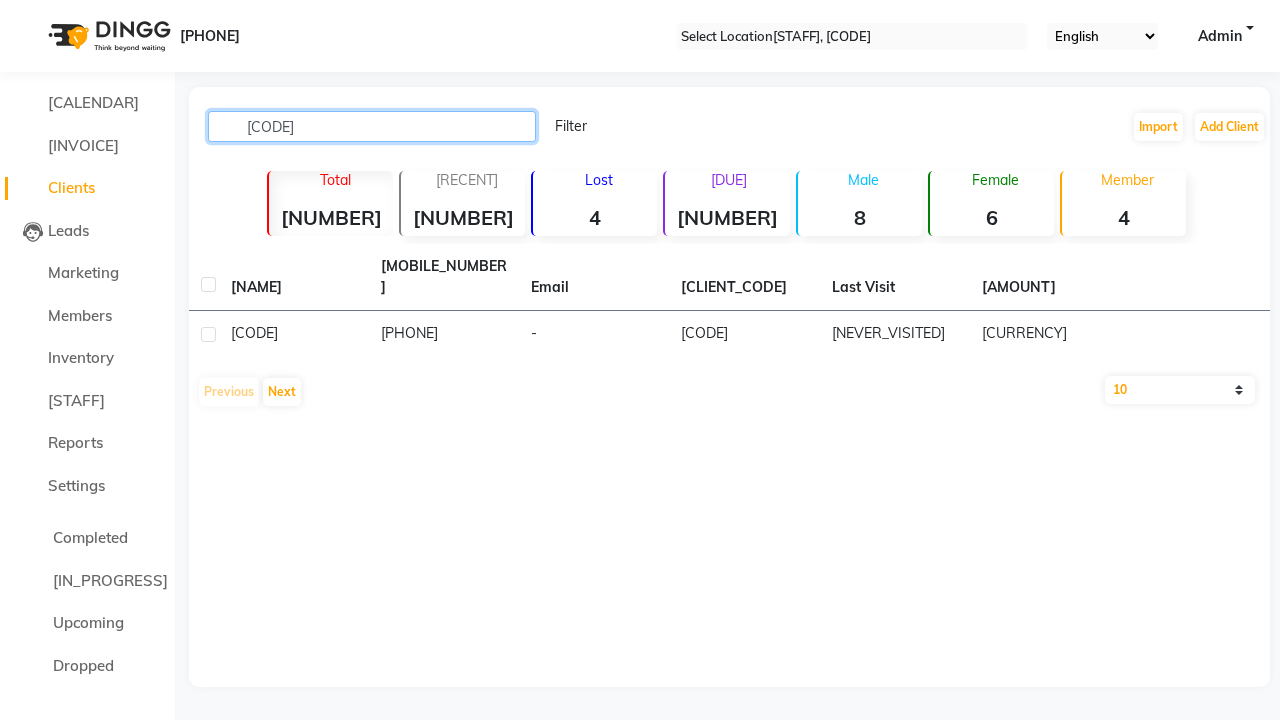 type on "[CODE]" 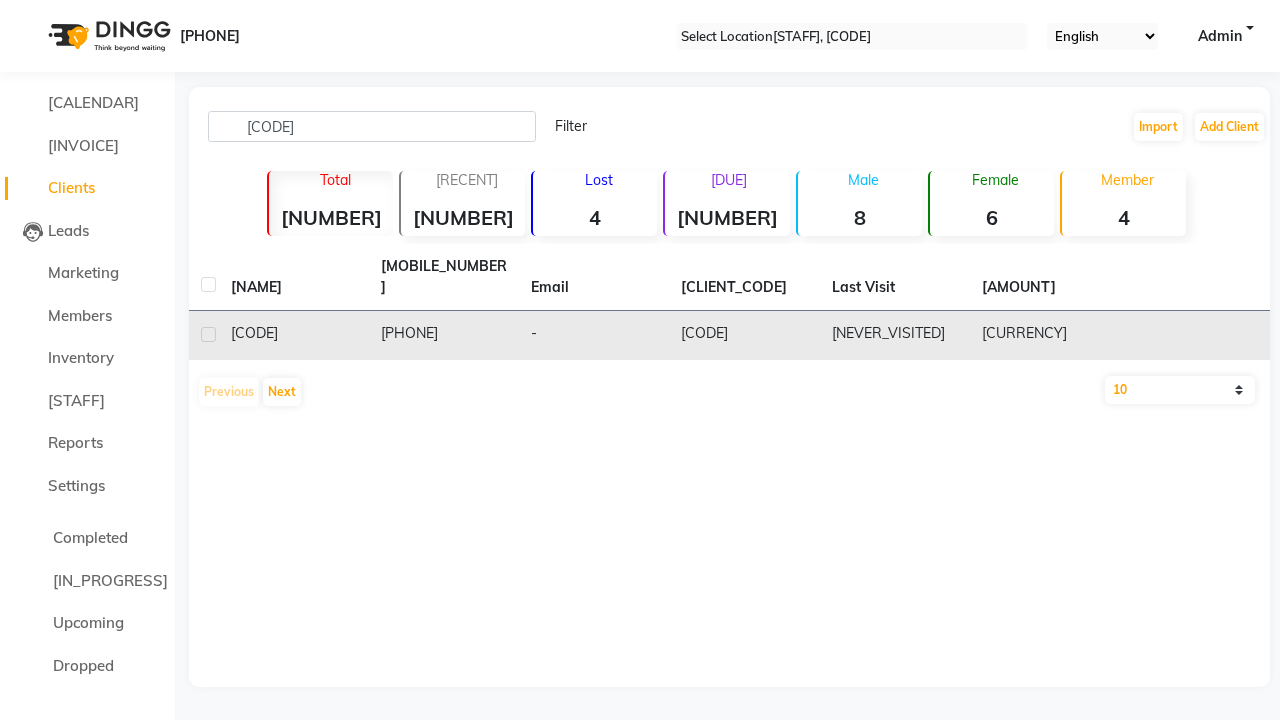 click on "[CODE]" at bounding box center (744, 335) 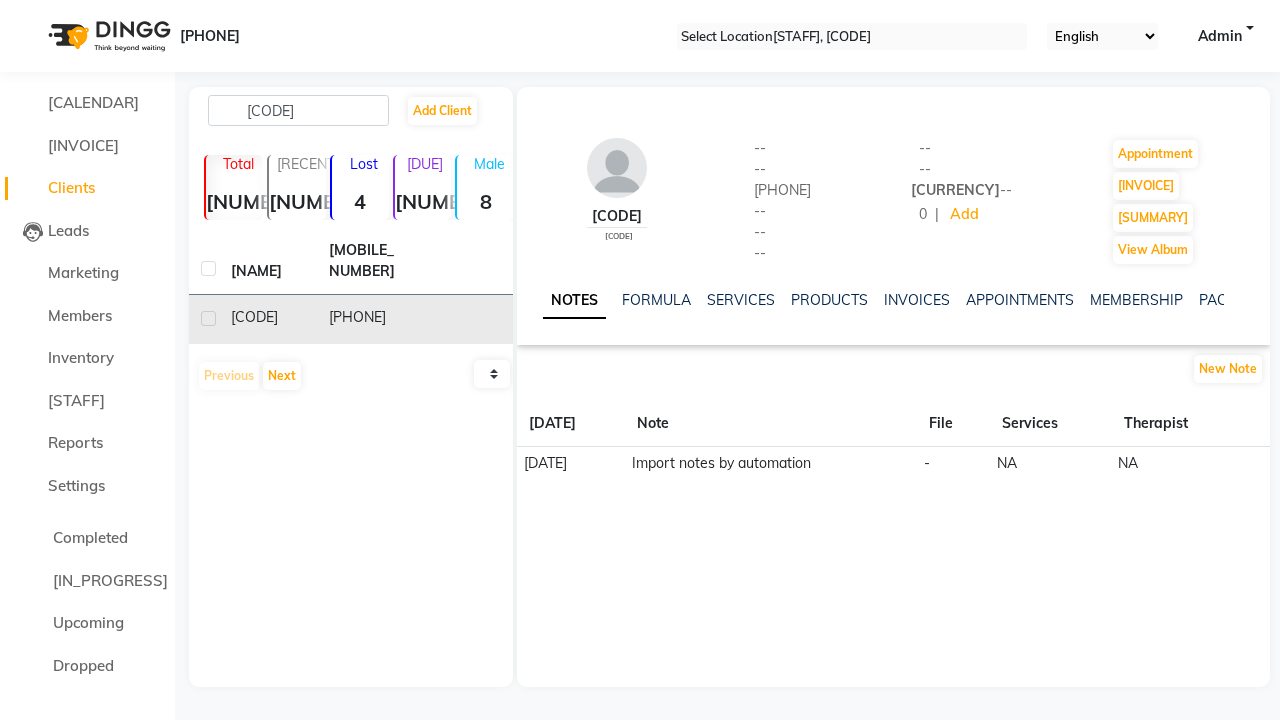 click on "NOTES" at bounding box center (574, 301) 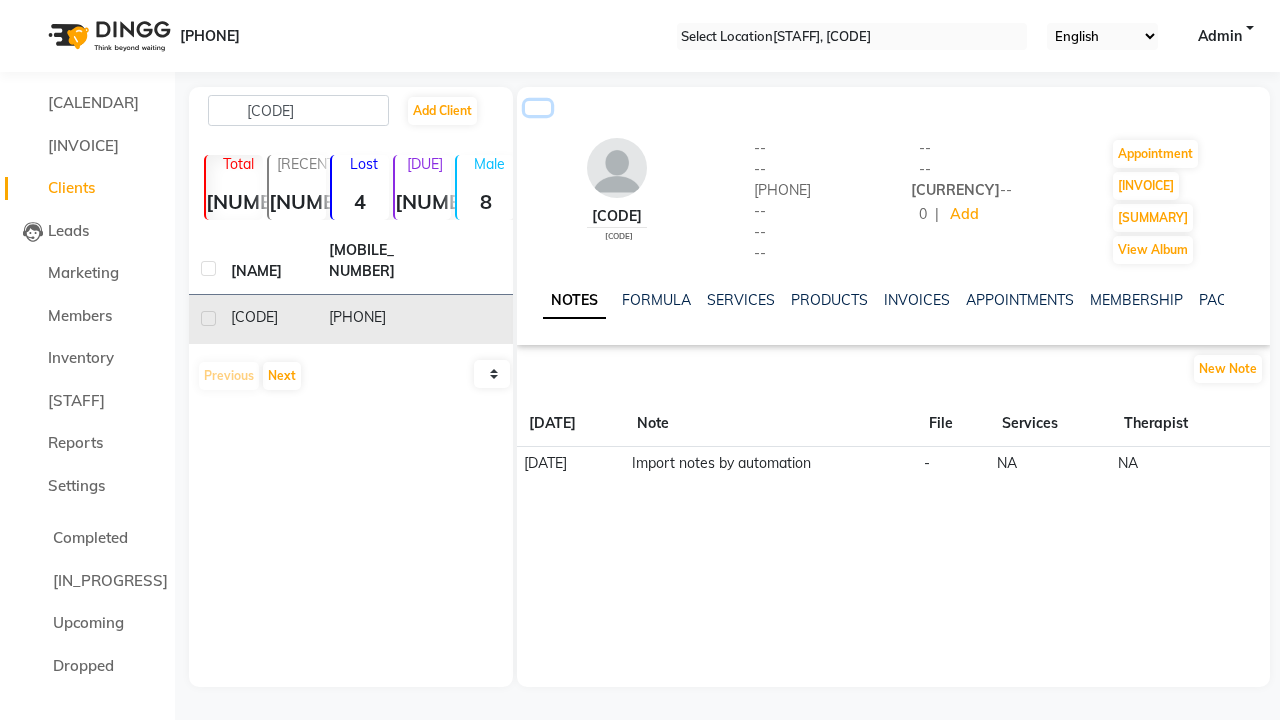 click at bounding box center [538, 108] 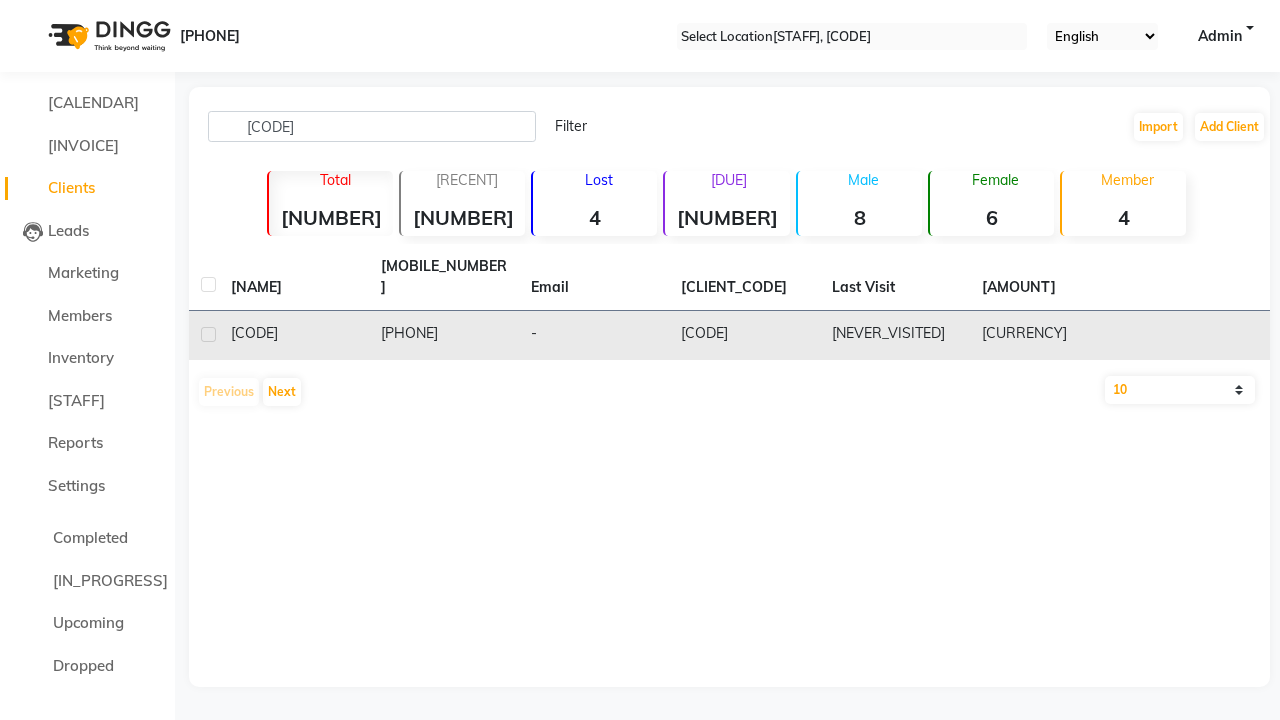 click at bounding box center [208, 334] 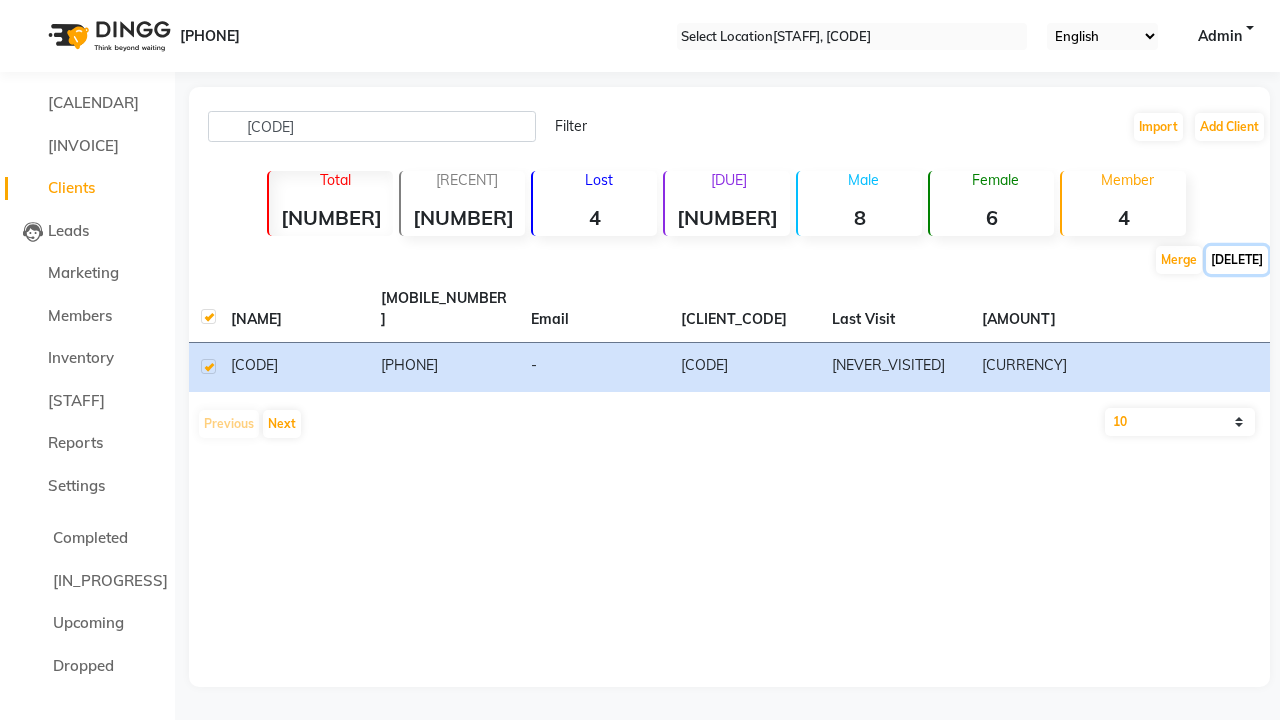 click on "[DELETE]" at bounding box center [1179, 260] 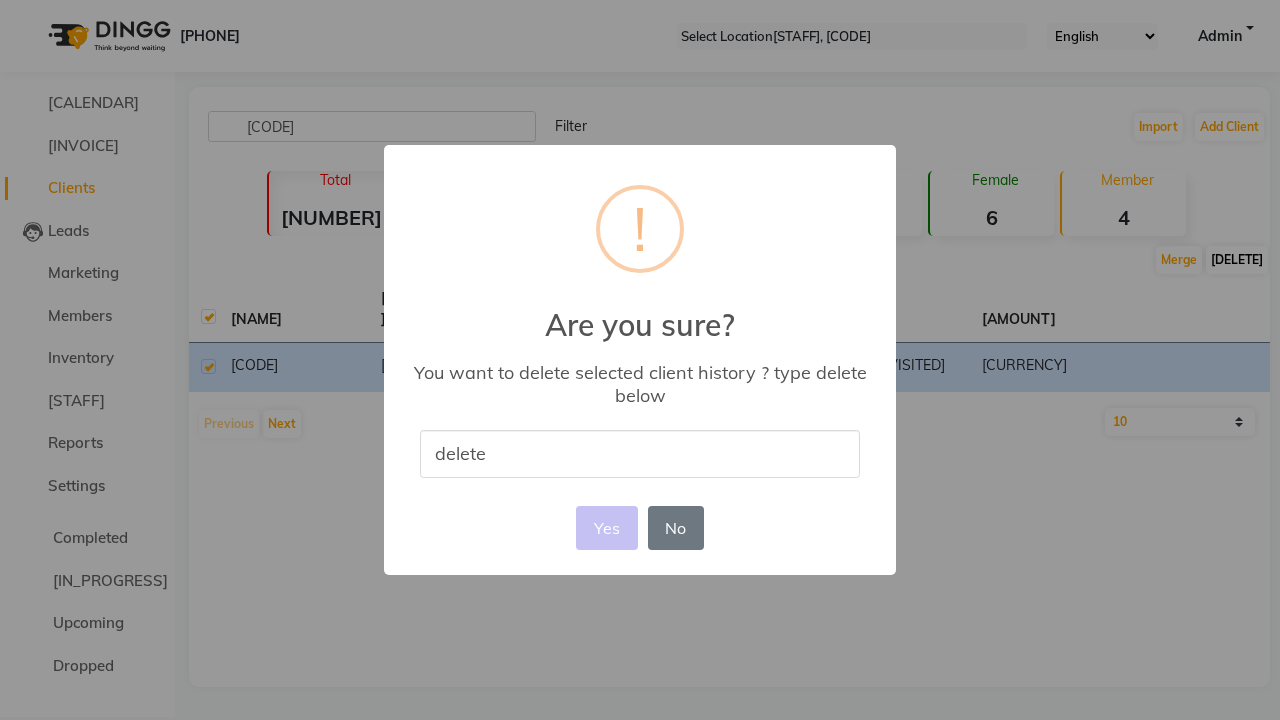 type on "delete" 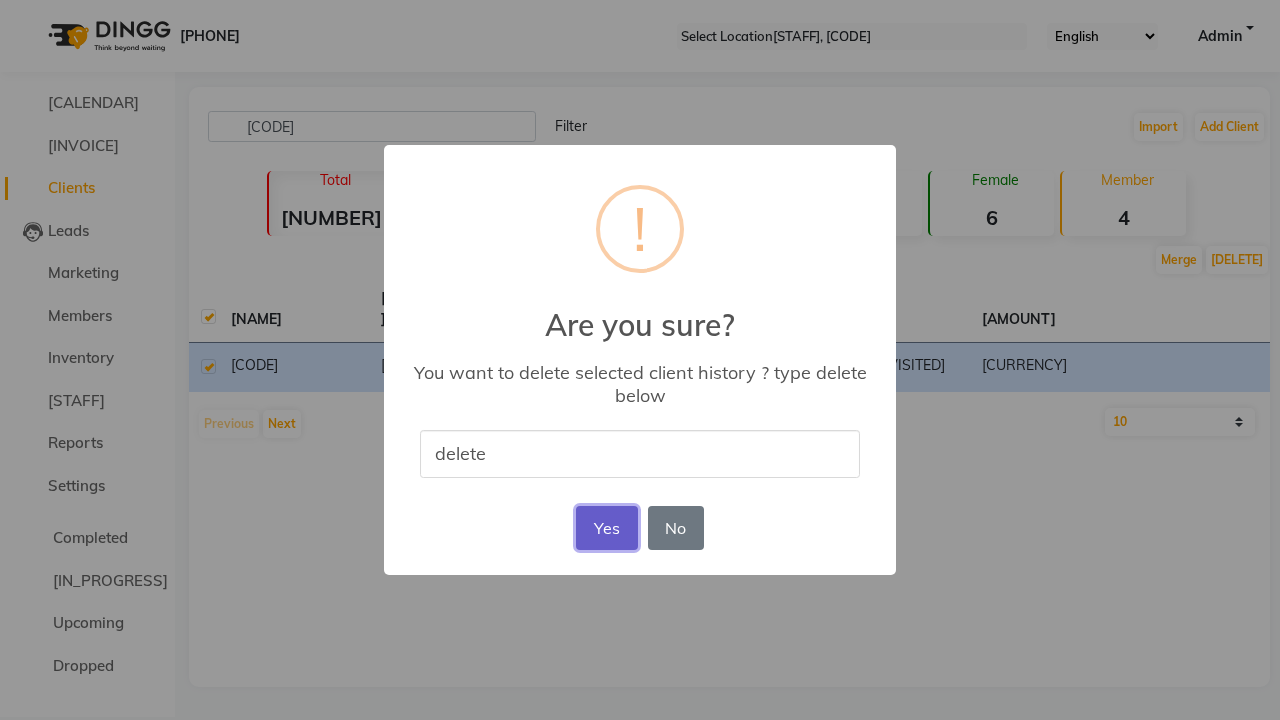 click on "Yes" at bounding box center (606, 528) 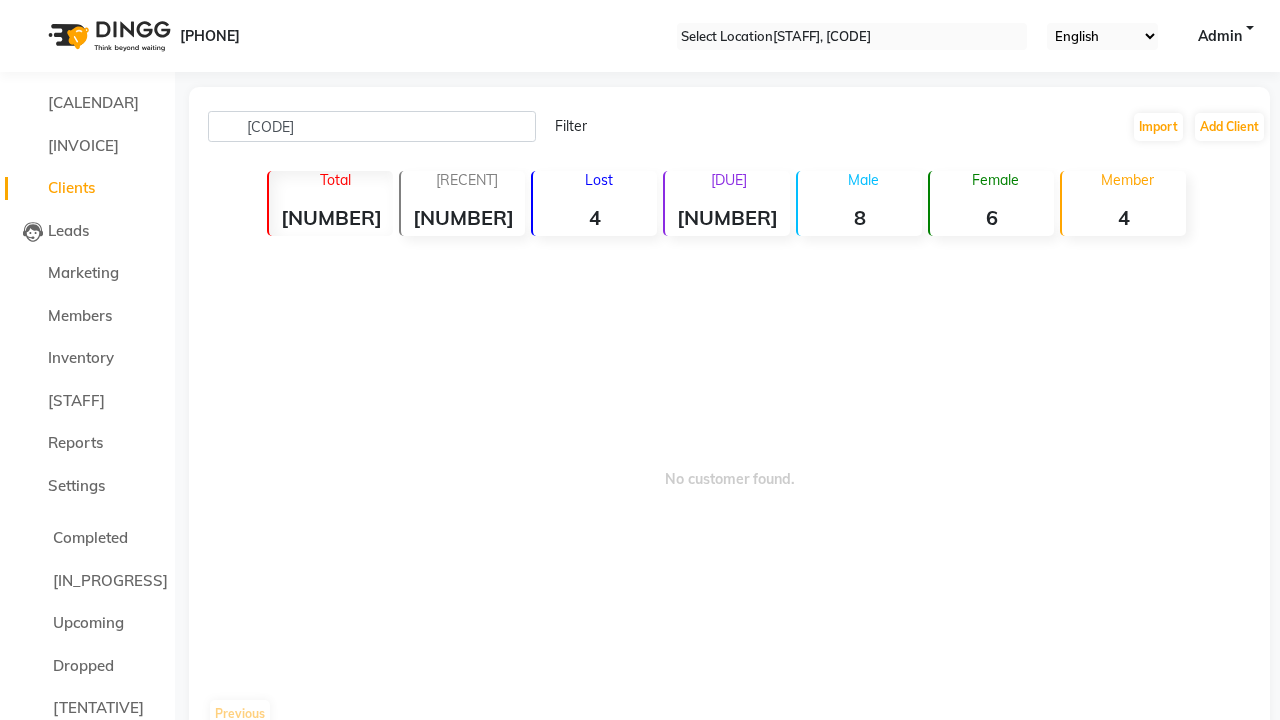 click on "User history remove successfully." at bounding box center (640, 795) 